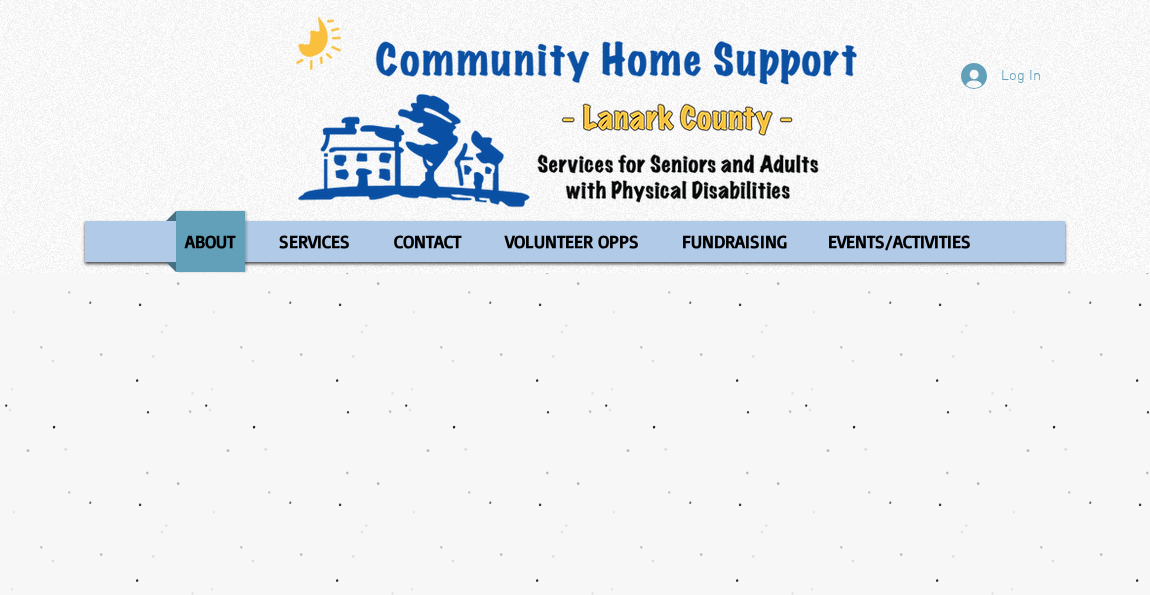 scroll, scrollTop: 0, scrollLeft: 0, axis: both 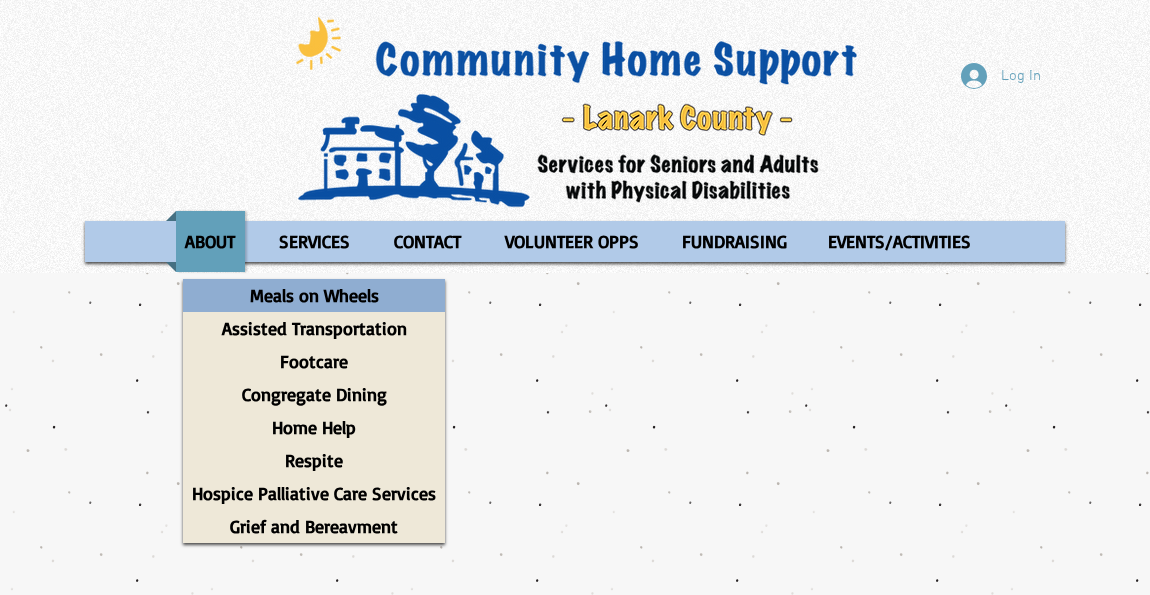 click on "Meals on Wheels" at bounding box center (314, 295) 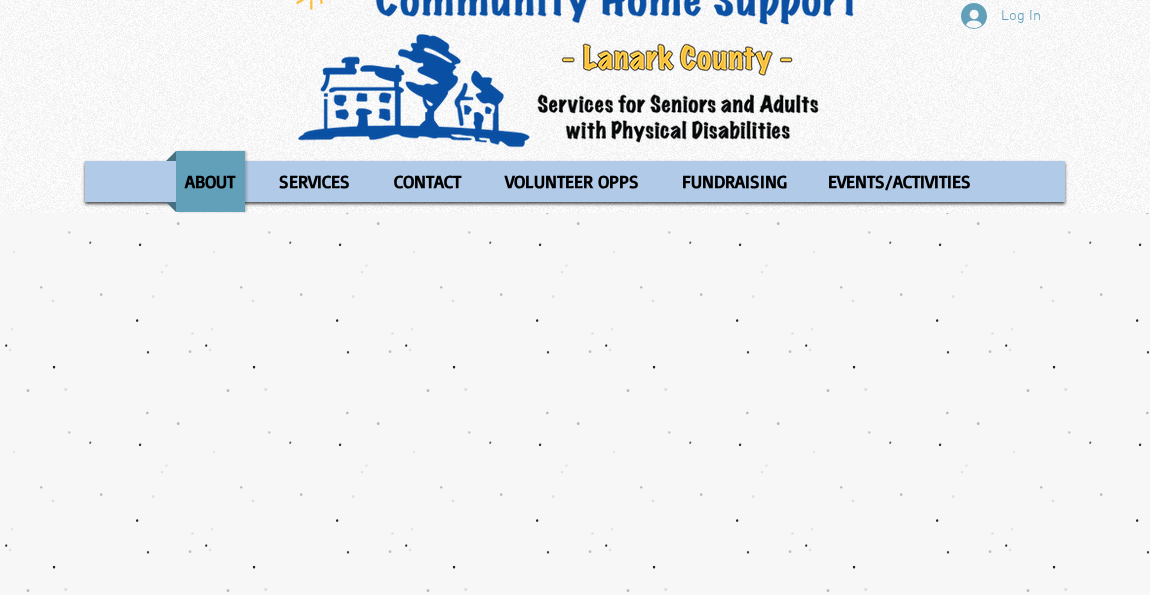 scroll, scrollTop: 0, scrollLeft: 0, axis: both 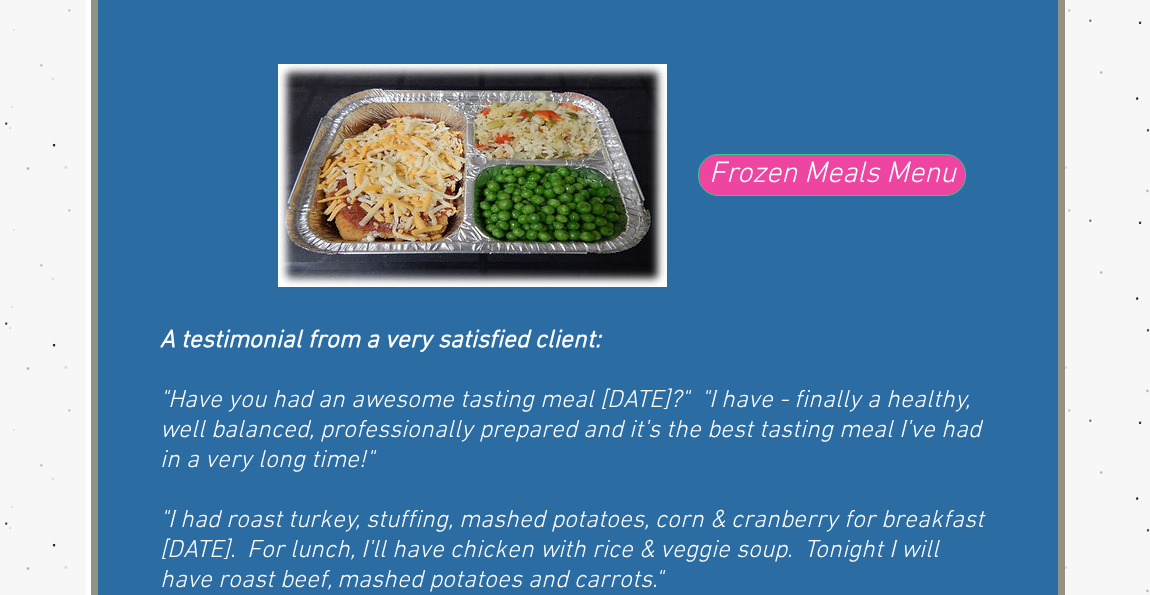 click on "Frozen Meals Menu" at bounding box center (832, 175) 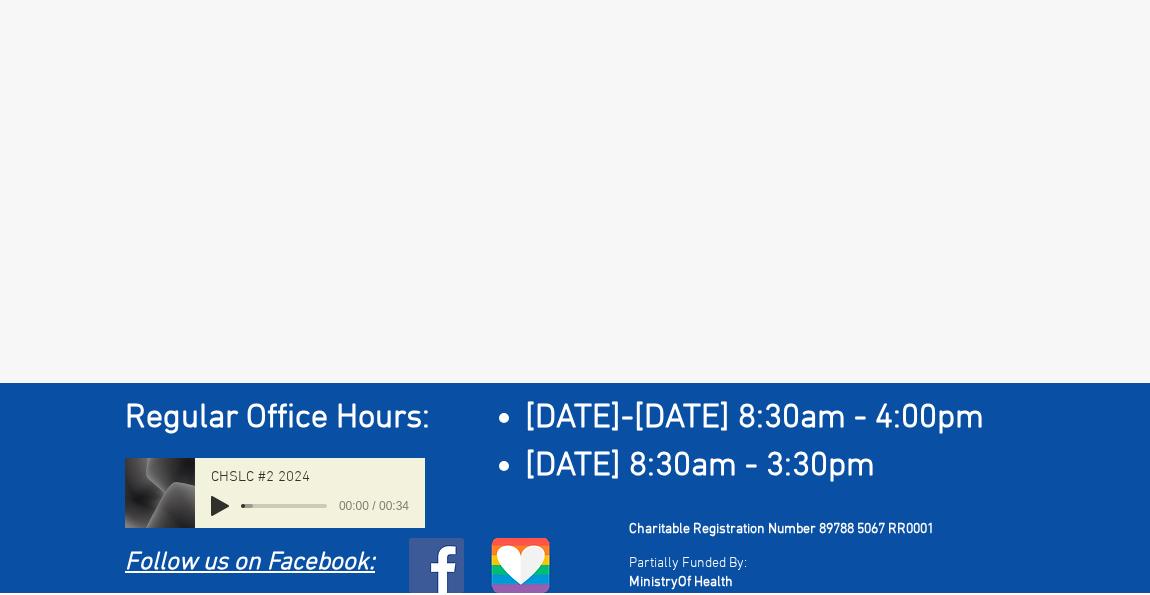 scroll, scrollTop: 0, scrollLeft: 0, axis: both 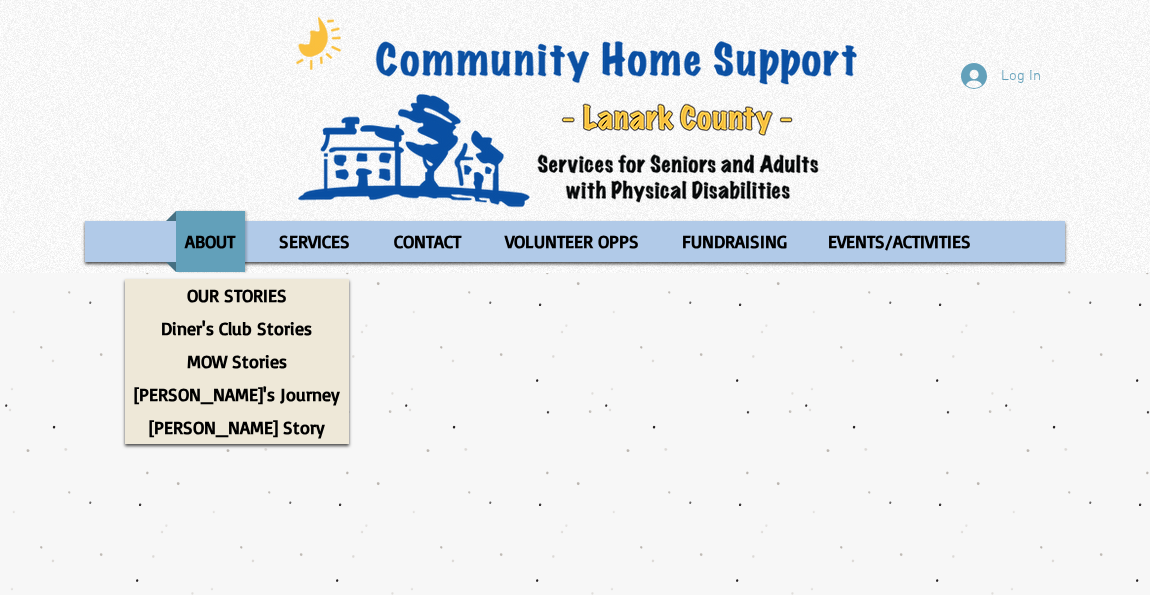 click at bounding box center [576, 112] 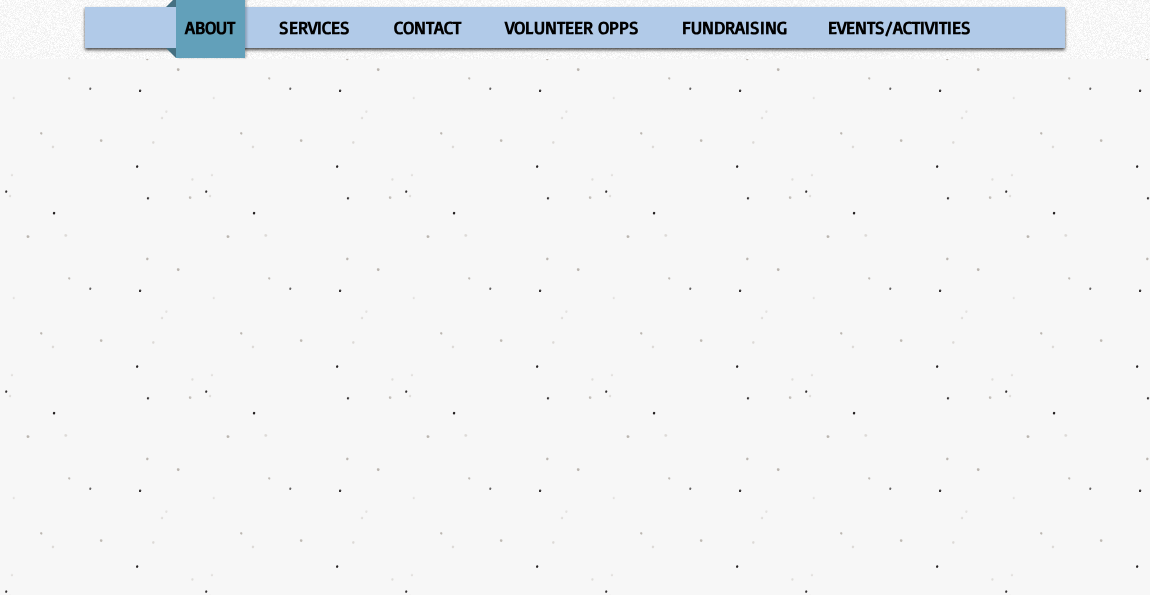 scroll, scrollTop: 463, scrollLeft: 0, axis: vertical 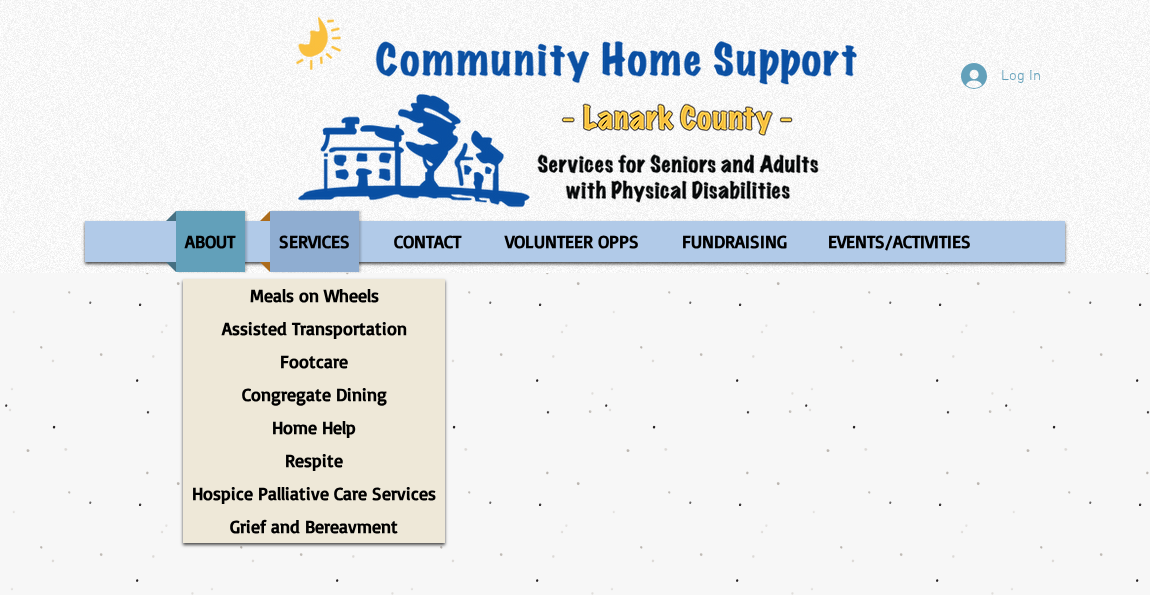 click on "SERVICES" at bounding box center [314, 241] 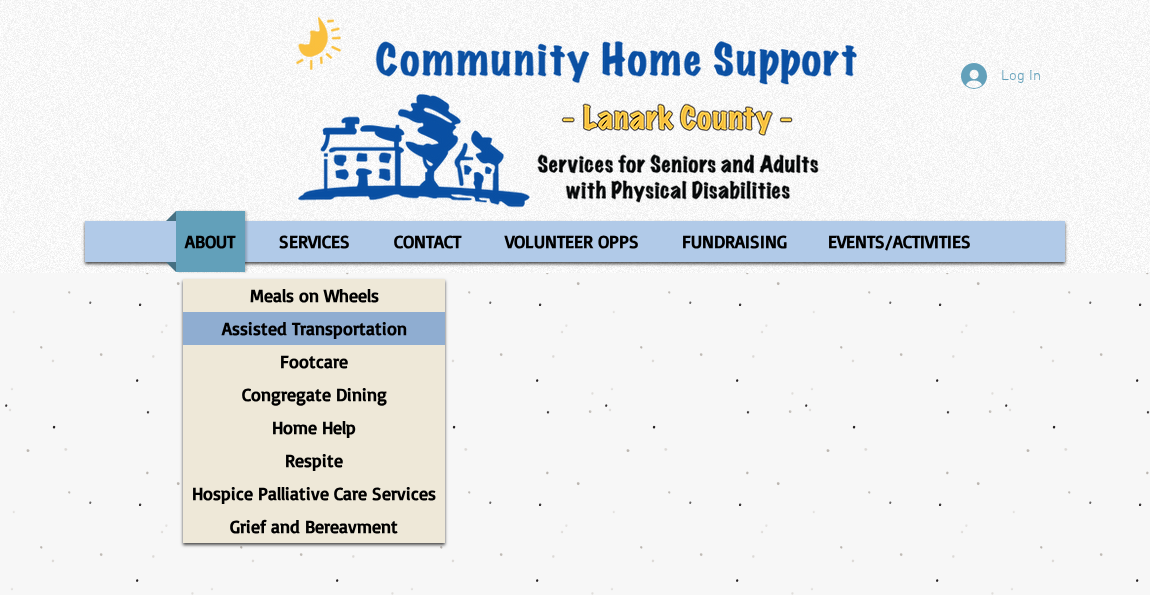 click on "Assisted Transportation" at bounding box center [314, 328] 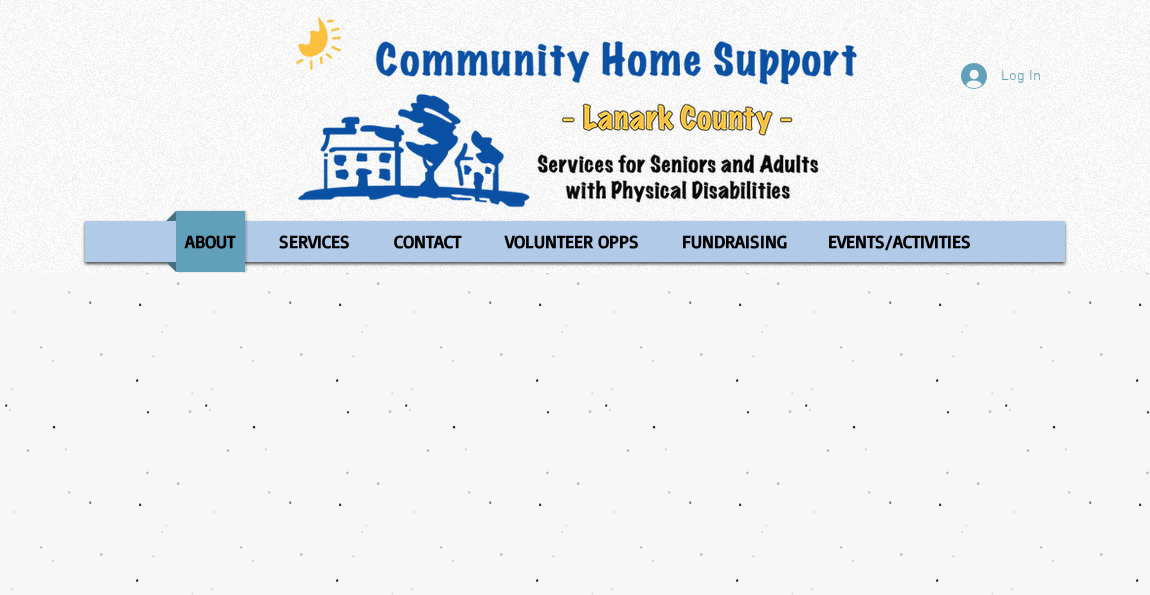 drag, startPoint x: 1150, startPoint y: 155, endPoint x: 1157, endPoint y: 175, distance: 21.189621 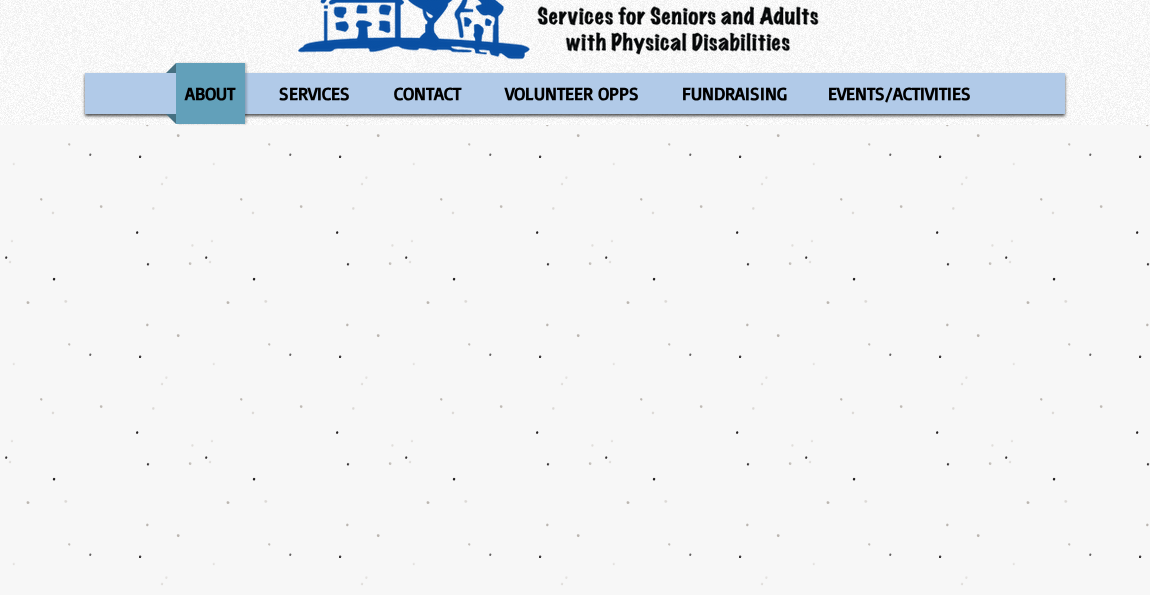 scroll, scrollTop: 177, scrollLeft: 0, axis: vertical 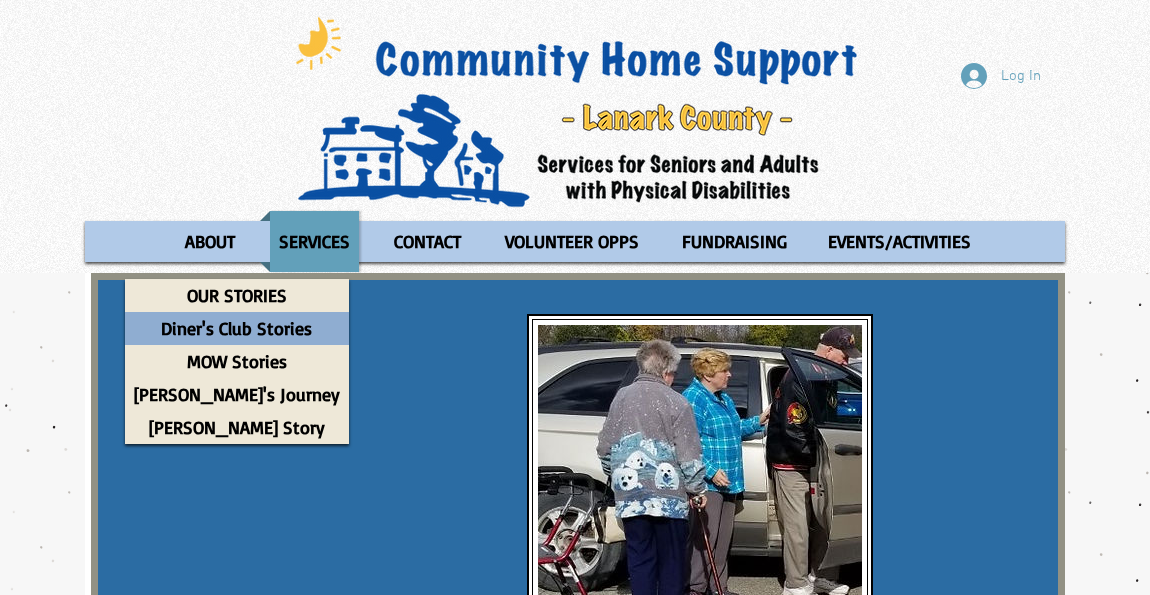click on "Diner's Club Stories" at bounding box center [236, 328] 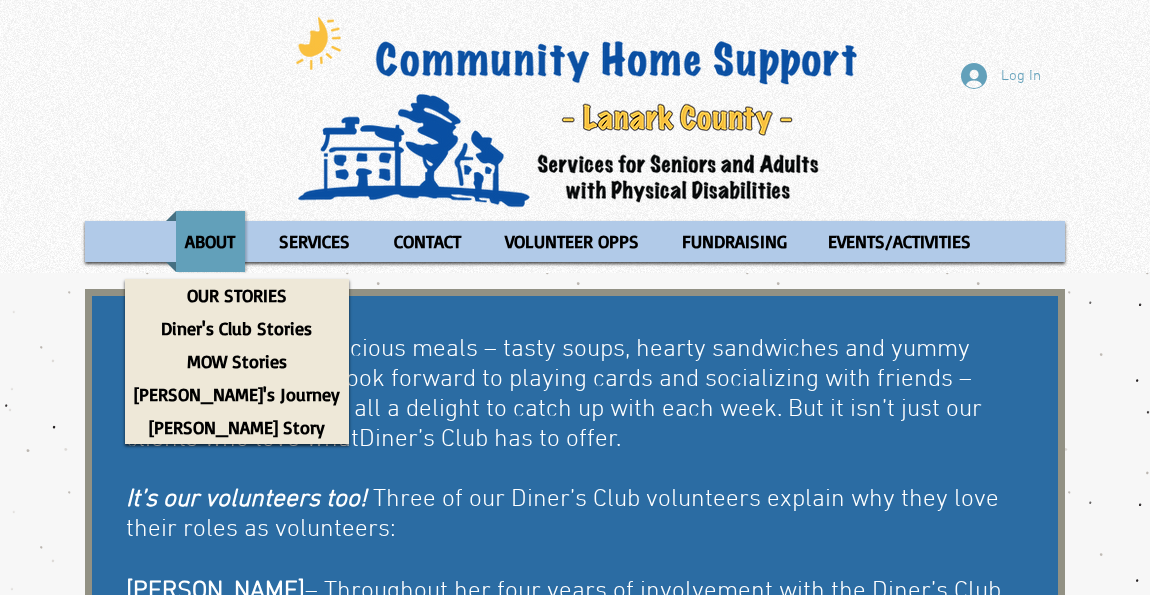 click at bounding box center [576, 112] 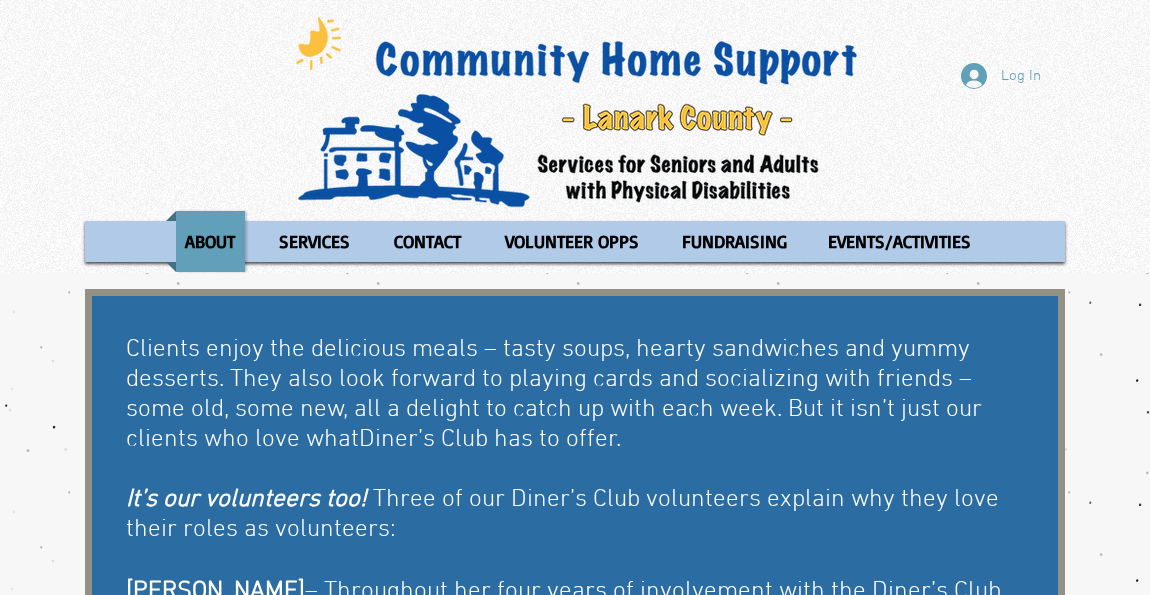 click at bounding box center (576, 112) 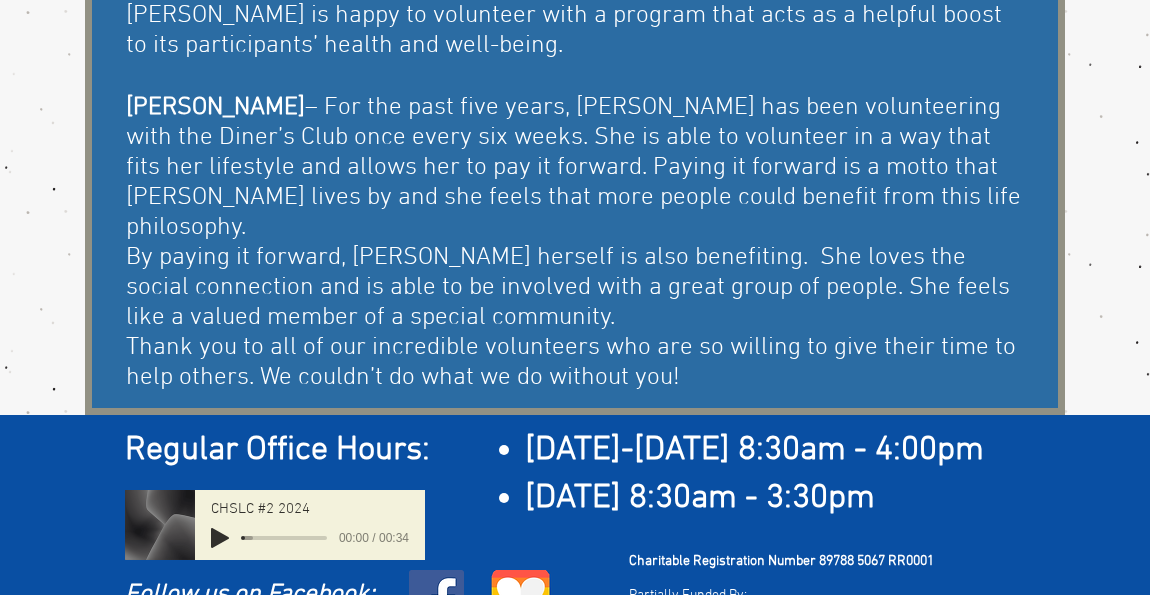 scroll, scrollTop: 0, scrollLeft: 0, axis: both 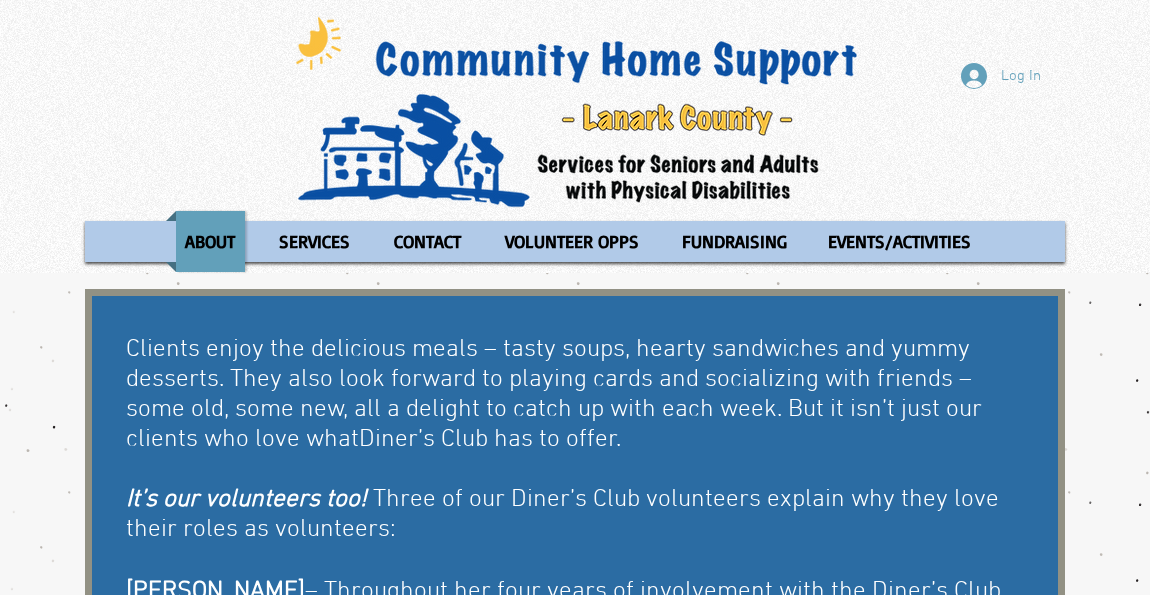 click at bounding box center (576, 112) 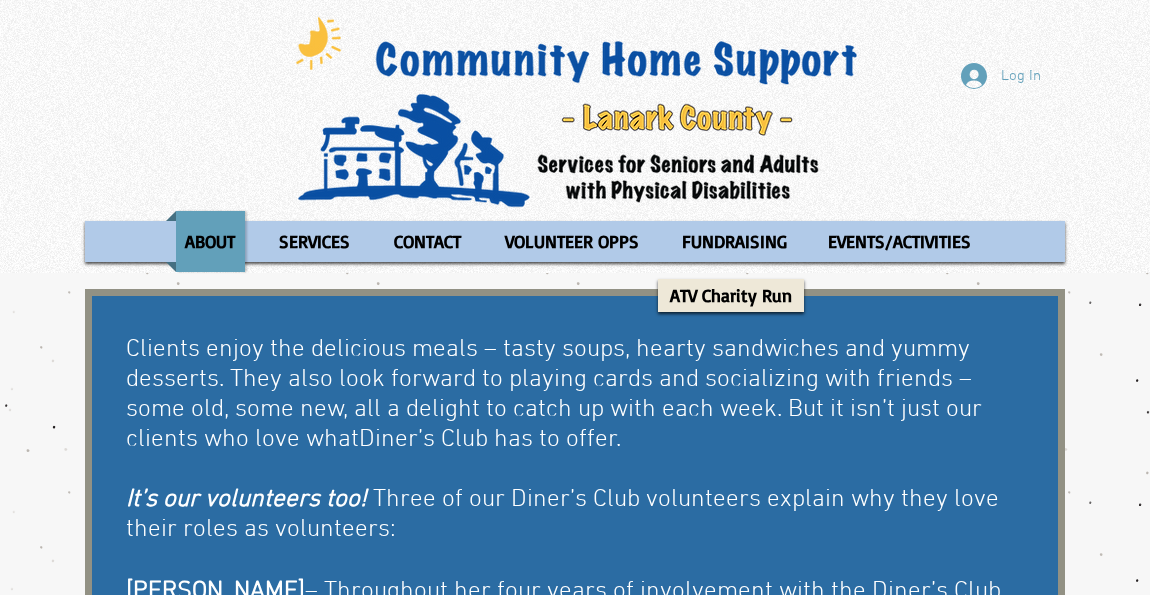 click at bounding box center (576, 112) 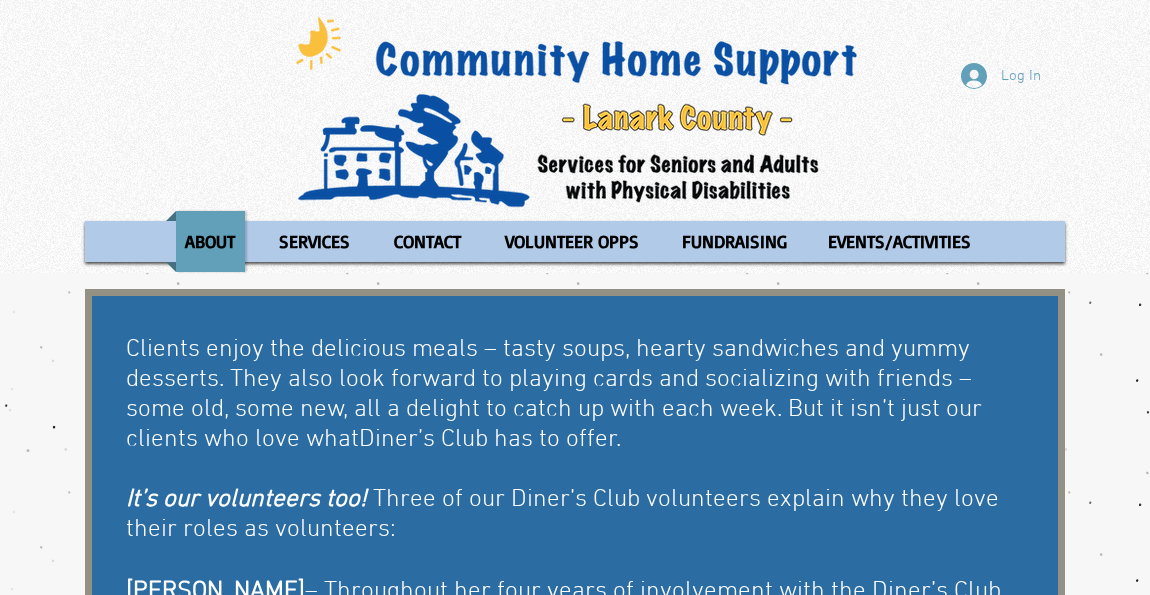 click at bounding box center [576, 112] 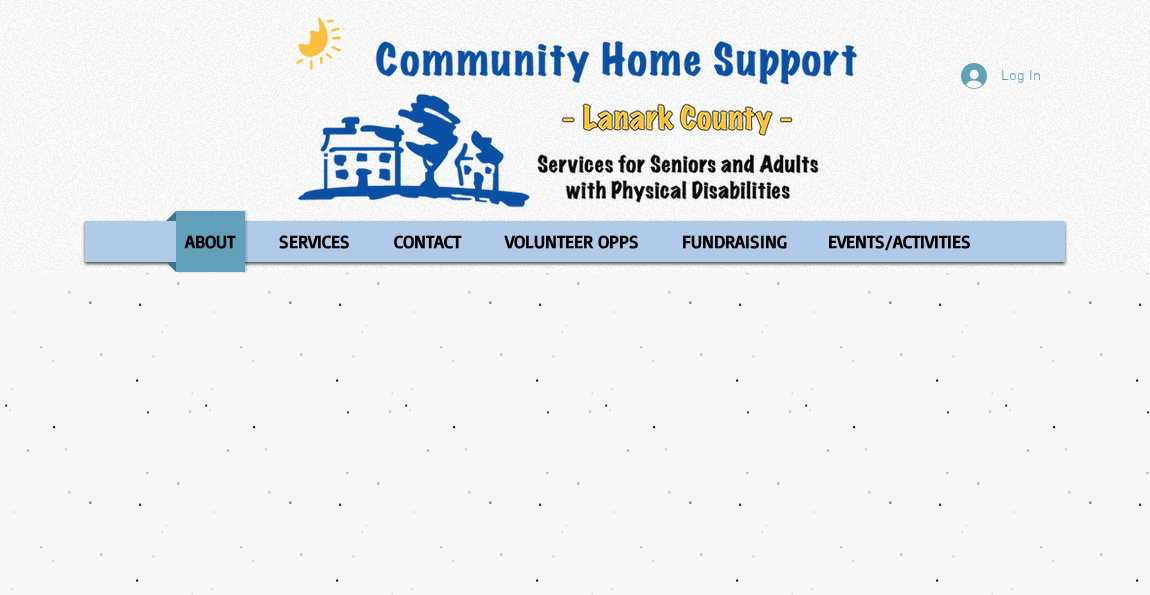 scroll, scrollTop: 0, scrollLeft: 0, axis: both 